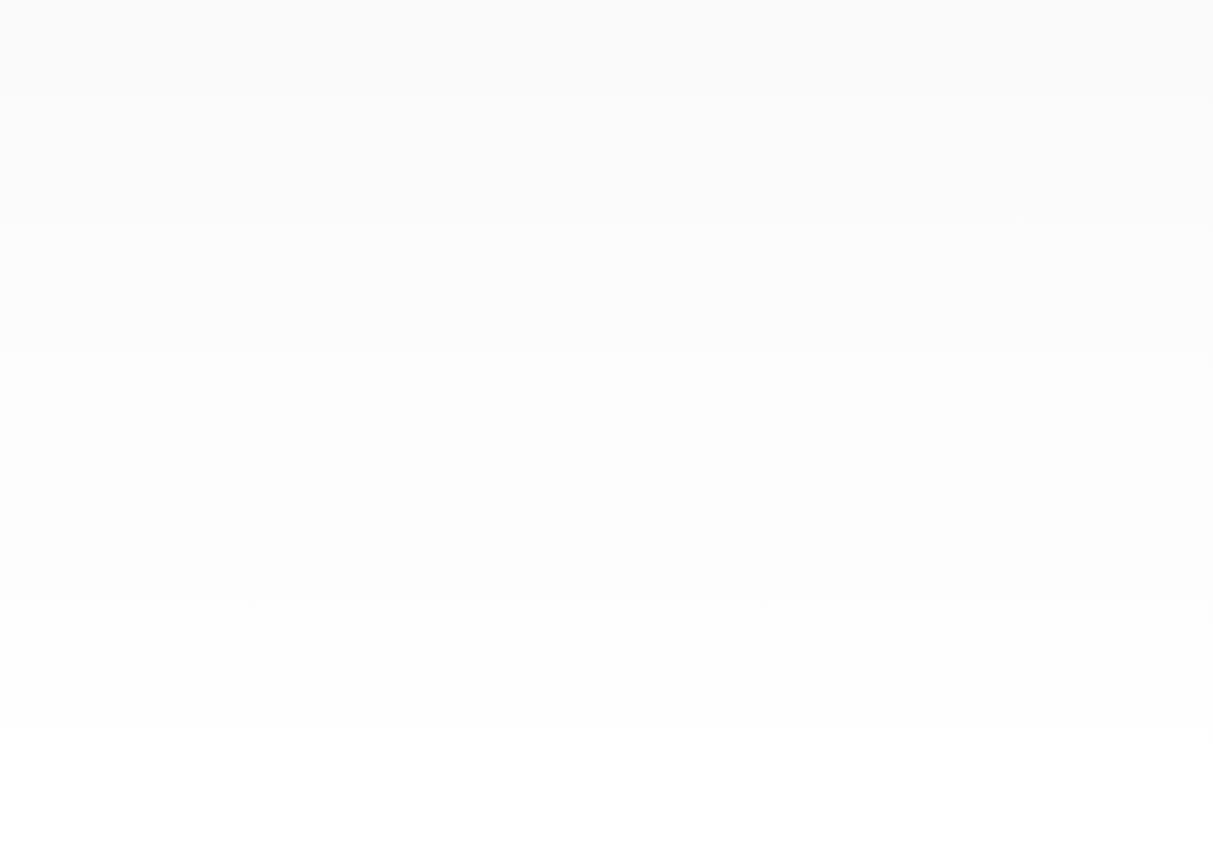 scroll, scrollTop: 0, scrollLeft: 0, axis: both 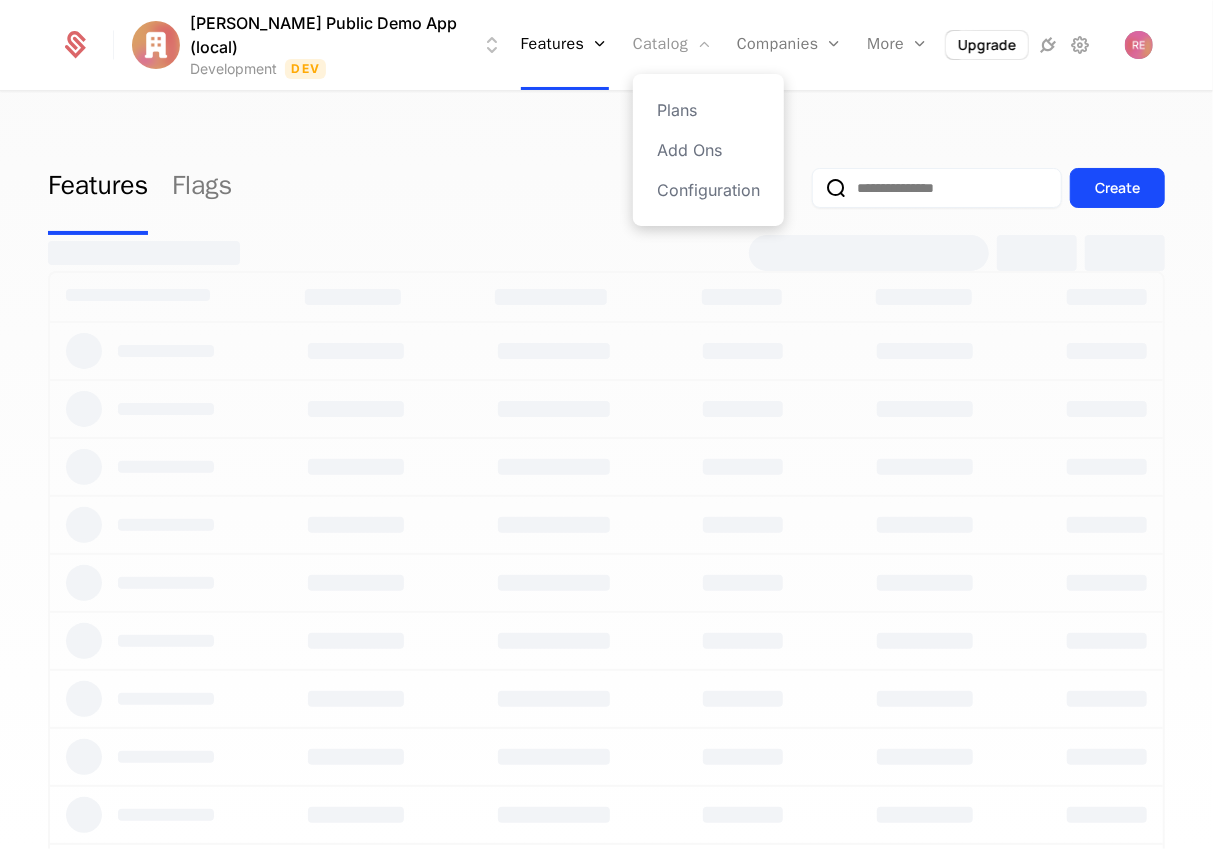 select on "**" 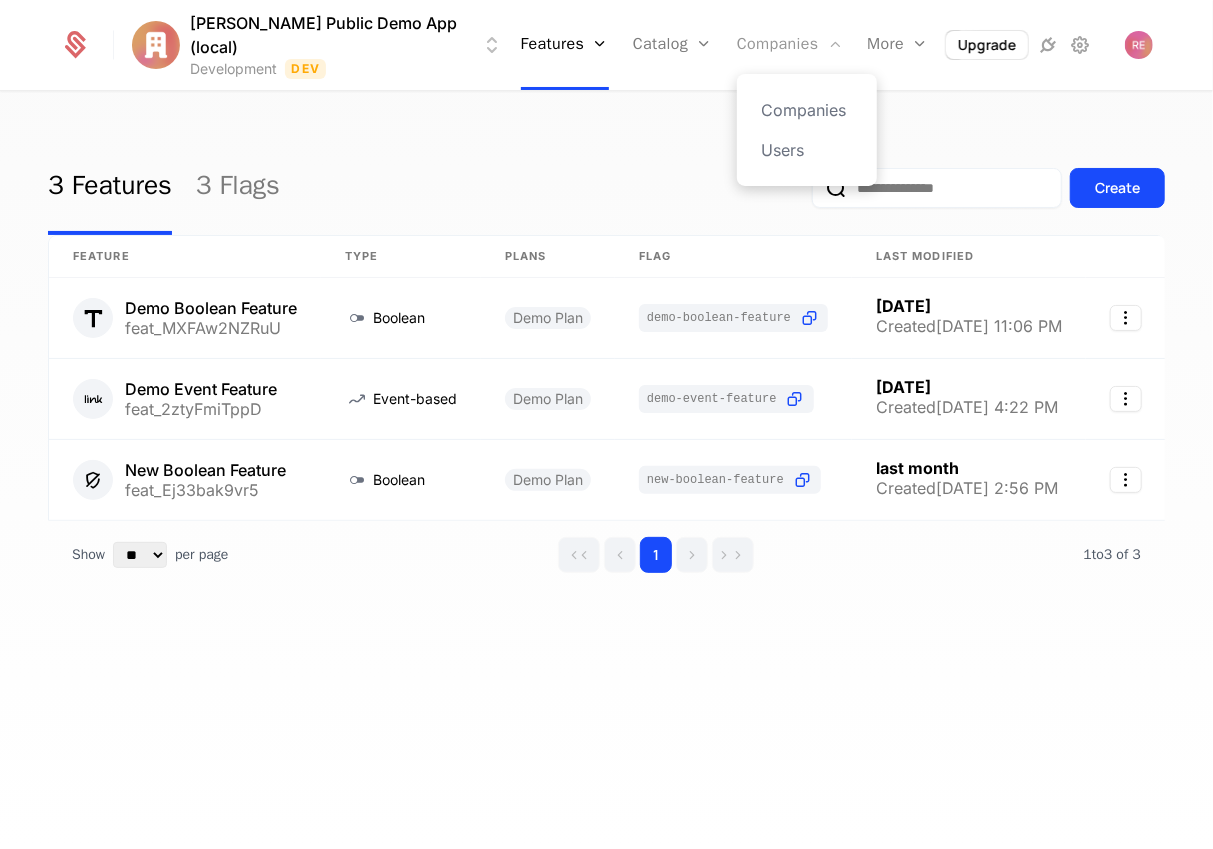 click on "Companies" at bounding box center (790, 45) 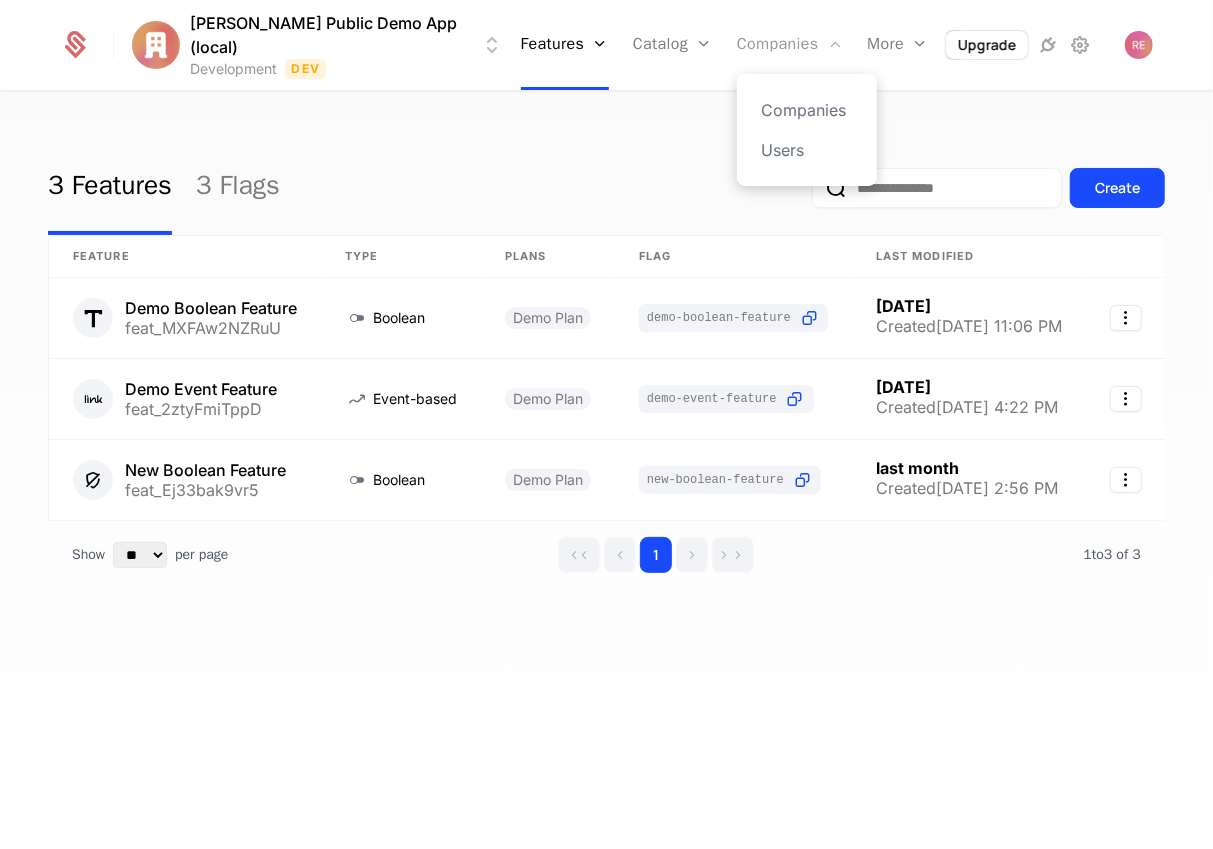select on "**" 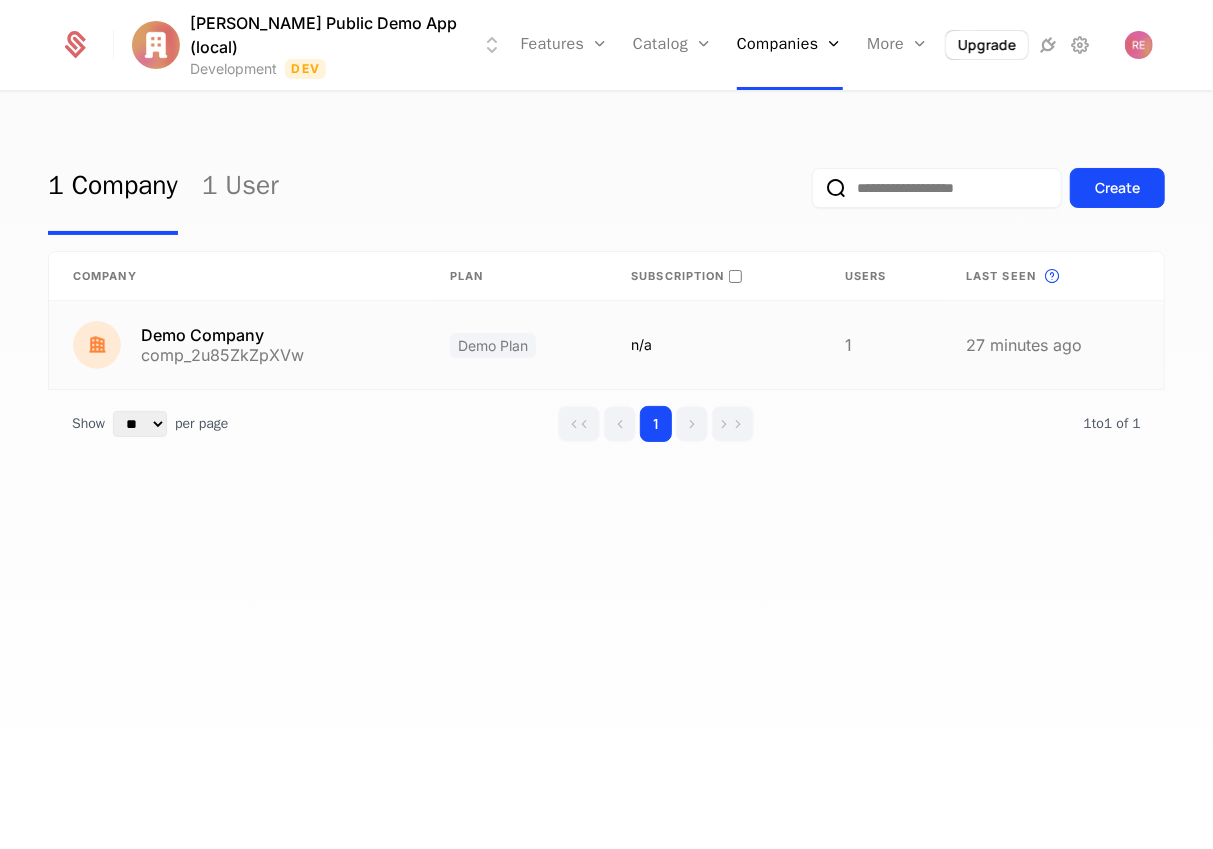 click on "n/a" at bounding box center [714, 345] 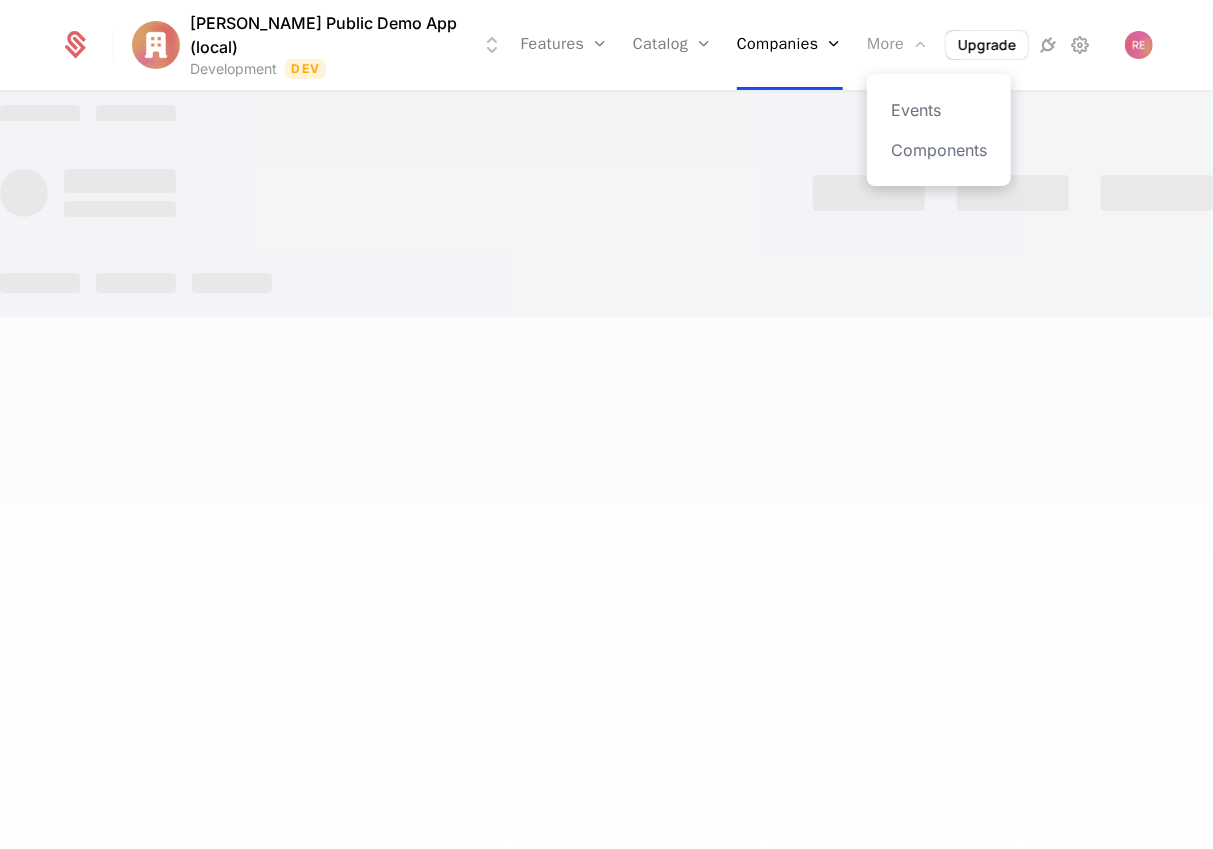 select on "**" 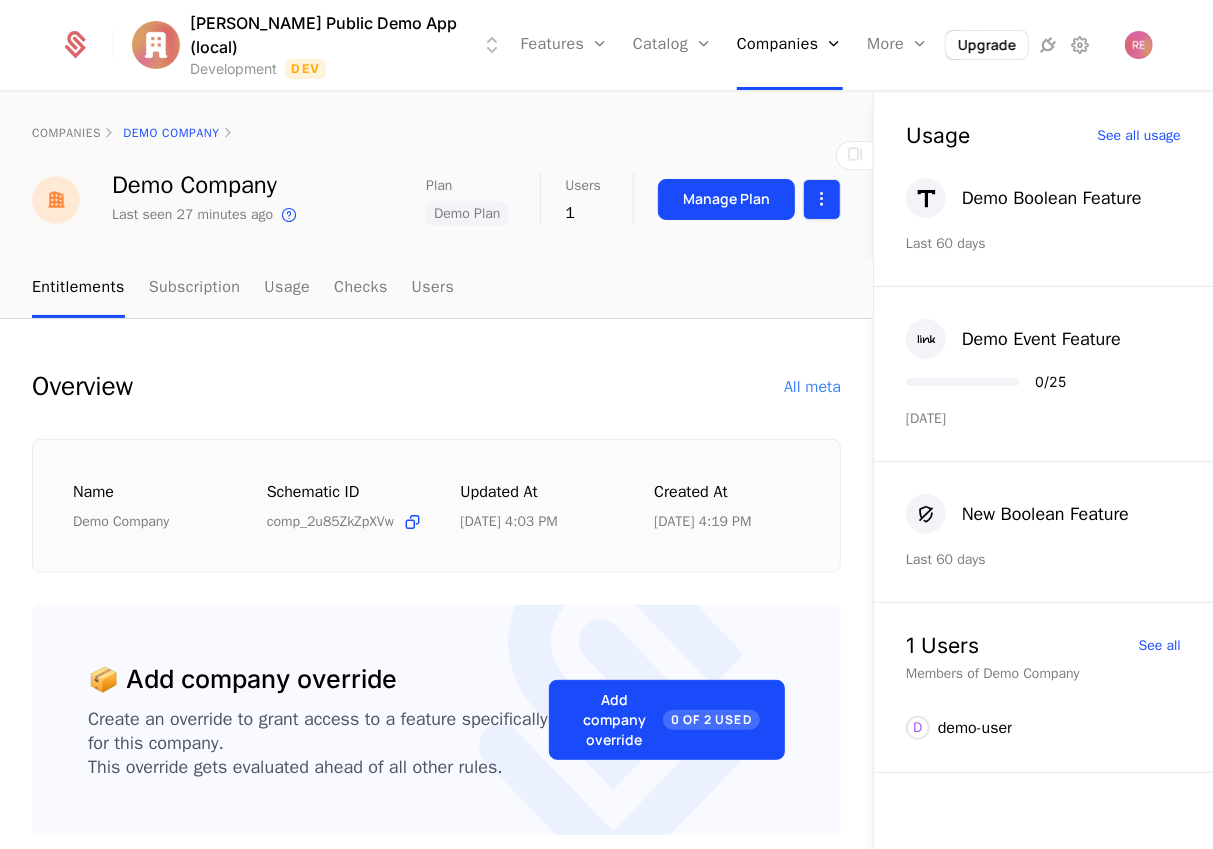 click on "Ryan's Public Demo App (local) Development Dev Features Features Flags Catalog Plans Add Ons Configuration Companies Companies Users More Events Components Upgrade companies Demo Company Demo Company Last seen 27 minutes ago This is the date a track or identify event associated with this company was last received by Schematic. Plan Demo Plan Users 1 Manage Plan Entitlements Subscription Usage Checks Users Overview All meta Name Demo Company Schematic ID comp_2u85ZkZpXVw Updated at 7/10/25, 4:03 PM Created at 4/29/25, 4:19 PM 📦 Add company override Create an override to grant access to a feature specifically for this company.  This override gets evaluated ahead of all other rules. Add company override 0 of 2 Used 1 Plan Name Last edited Demo Plan plan_iZU8ufhssfC 5/5/25, 8:50 PM 3 Features Feature Entitlement plan Usage Demo Boolean Feature feat_MXFAw2NZRuU On Demo Plan Demo Event Feature feat_2ztyFmiTppD 25 Demo Event Features/day Resets 7/11/2025, 12:00 AM UTC, Numerical limit Demo Plan 0 / 25 1" at bounding box center [606, 424] 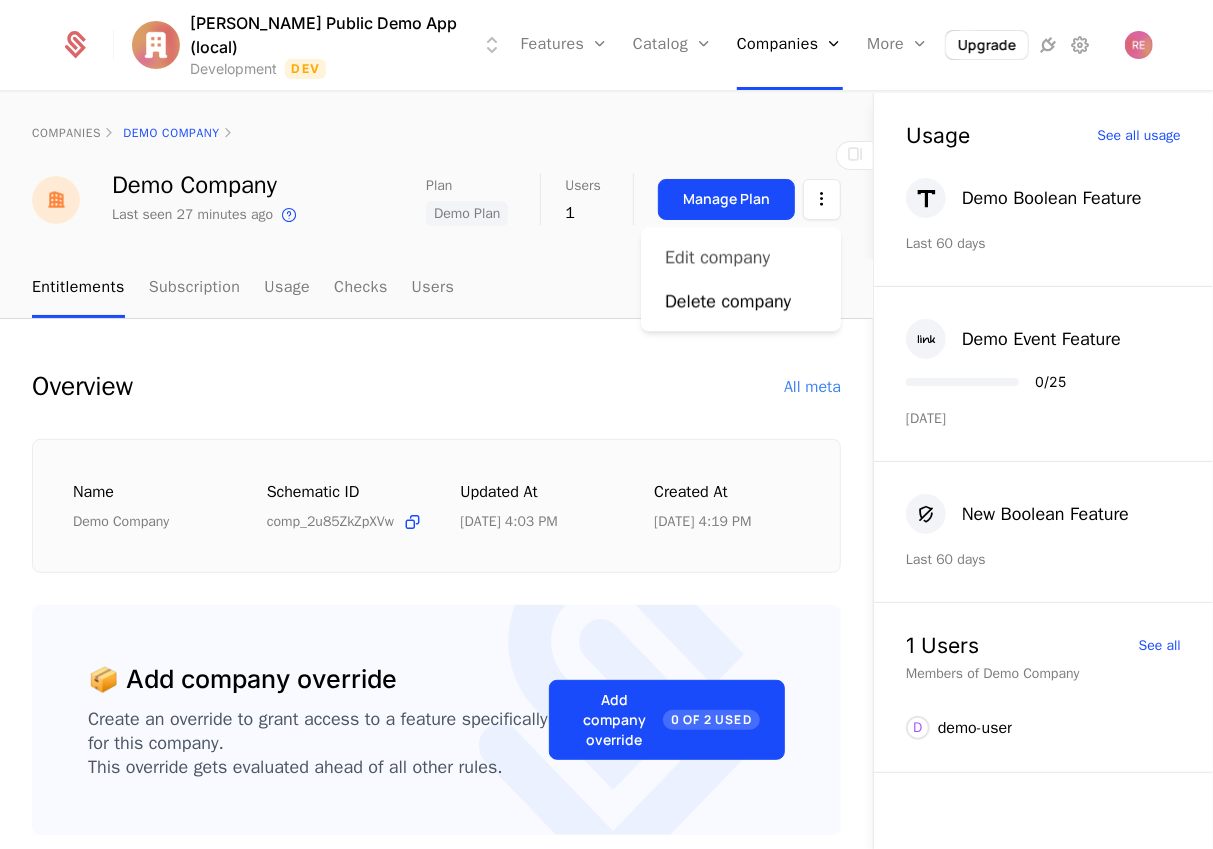 click on "Edit company" at bounding box center (717, 257) 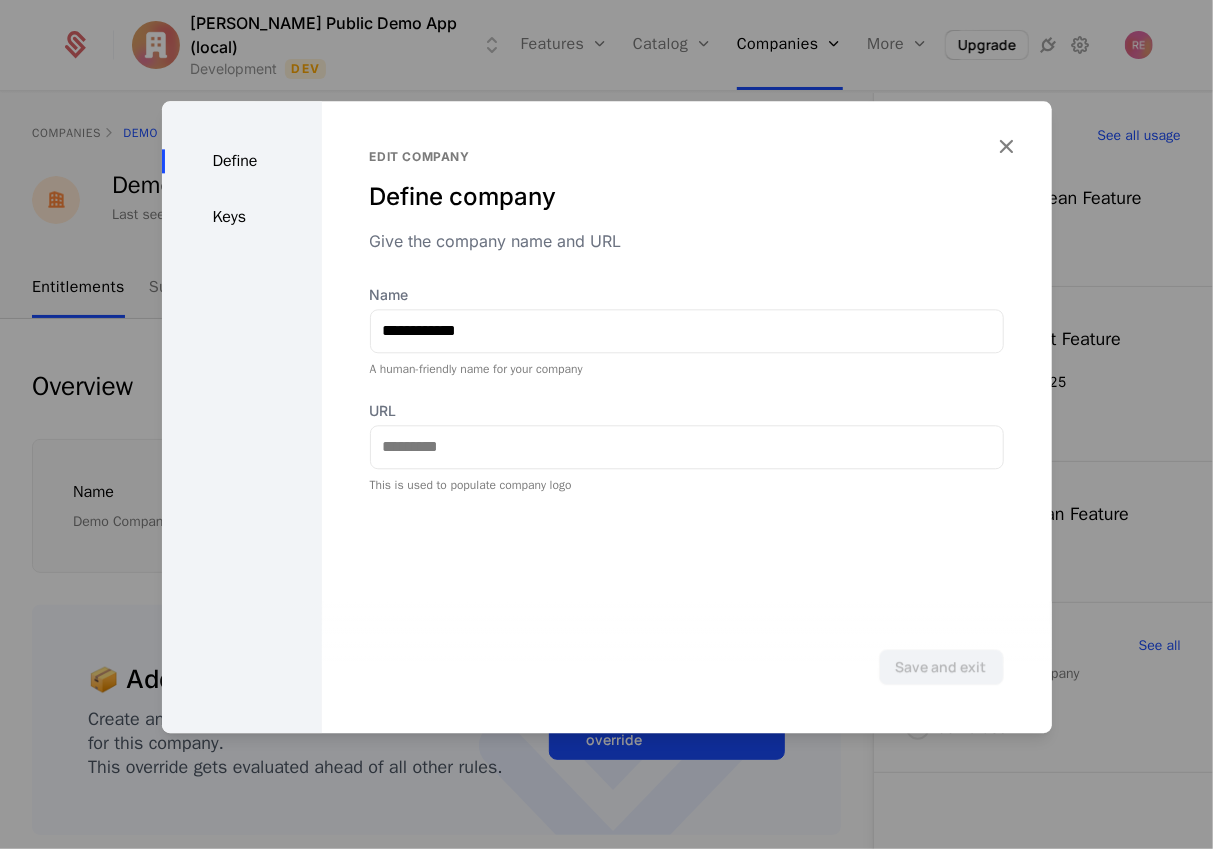 click on "Keys" at bounding box center (242, 217) 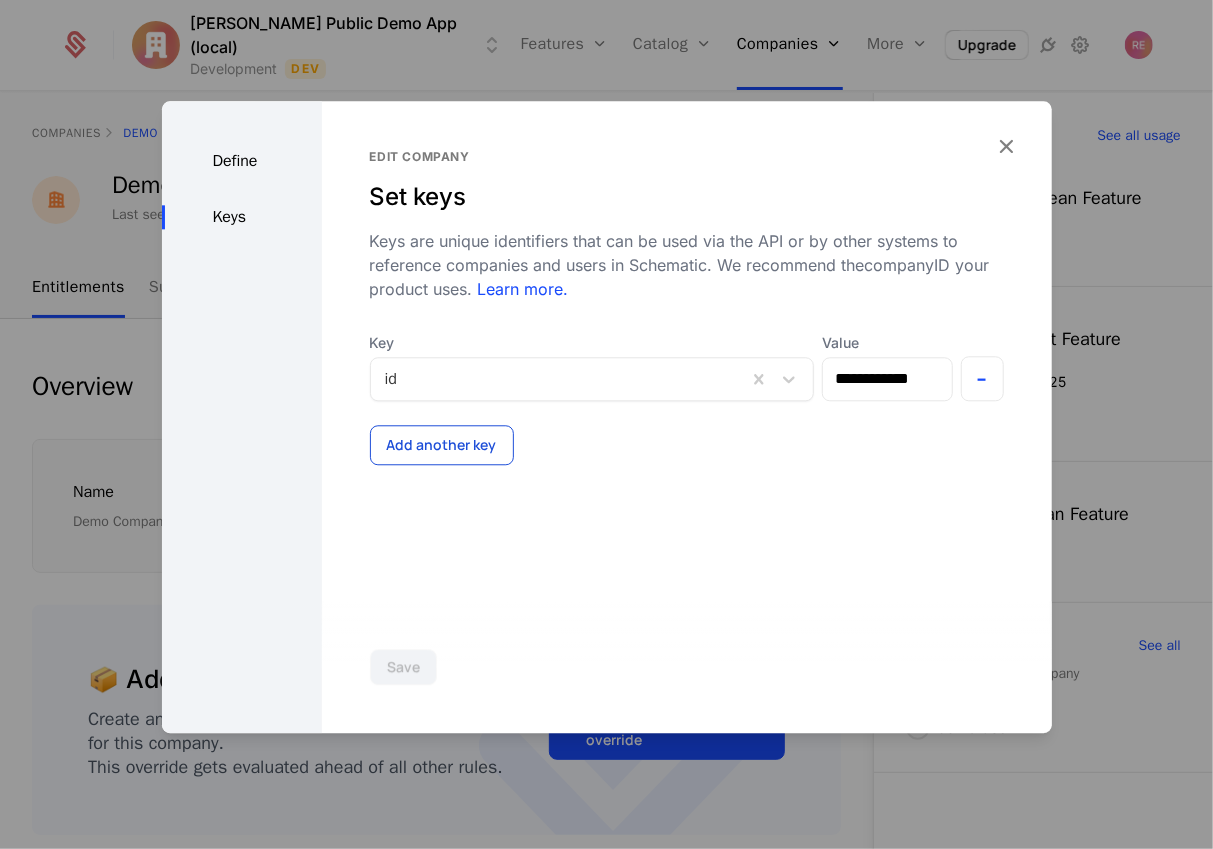 click on "Add another key" at bounding box center [442, 445] 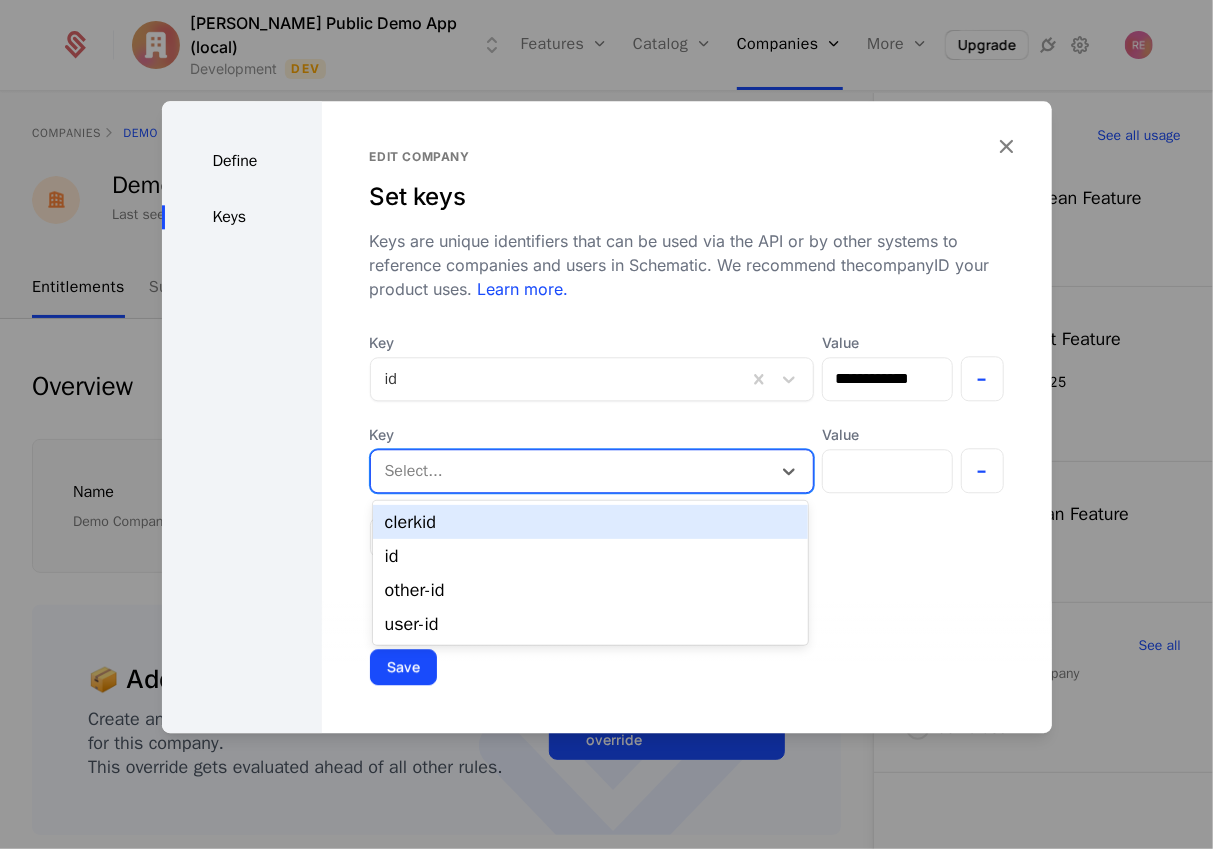 click at bounding box center [571, 471] 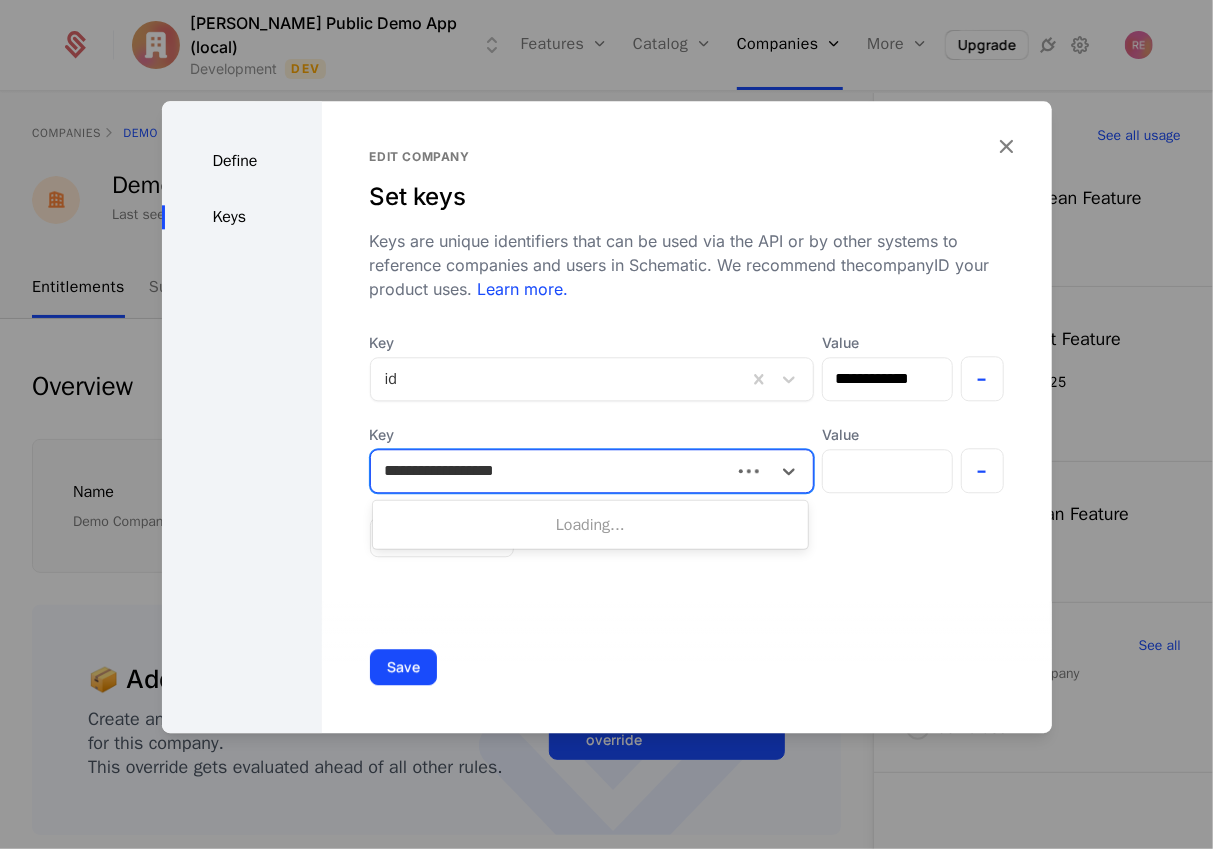 type on "**********" 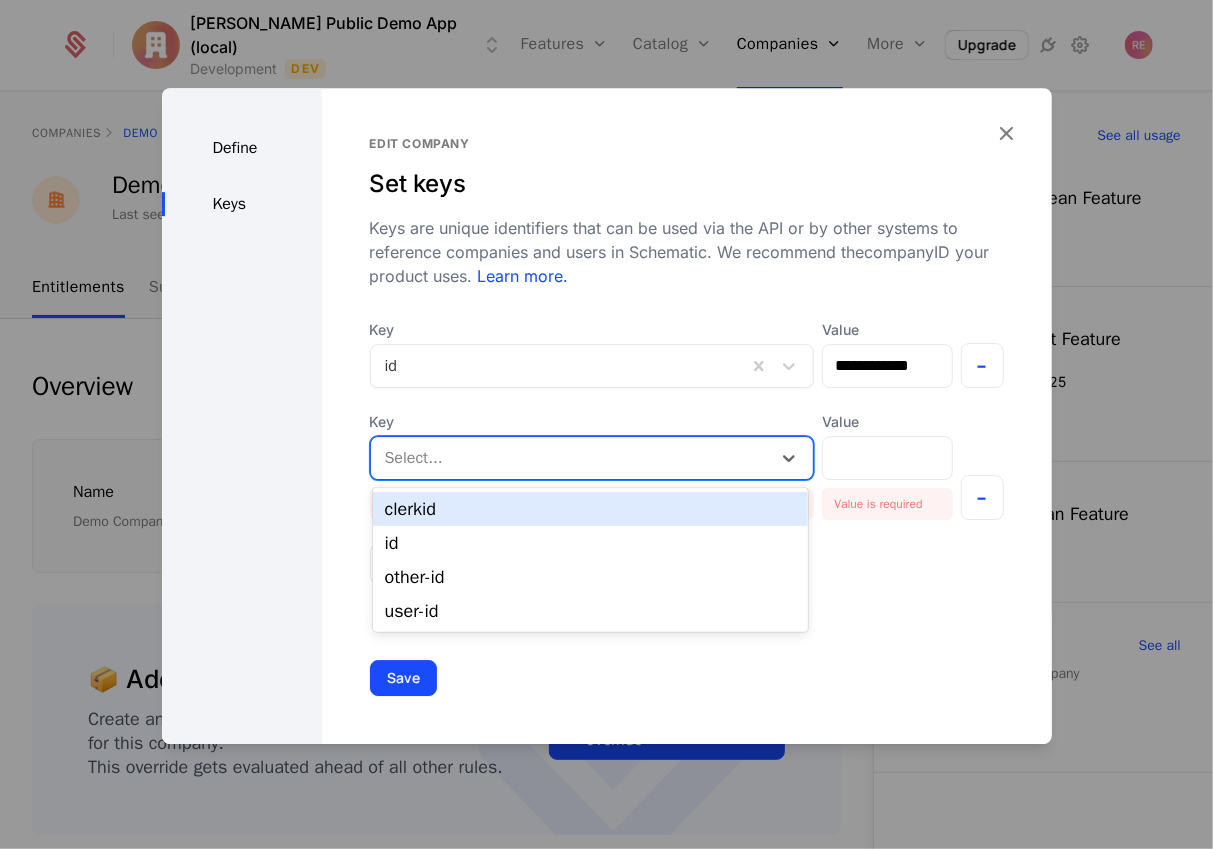 click on "Select..." at bounding box center (571, 458) 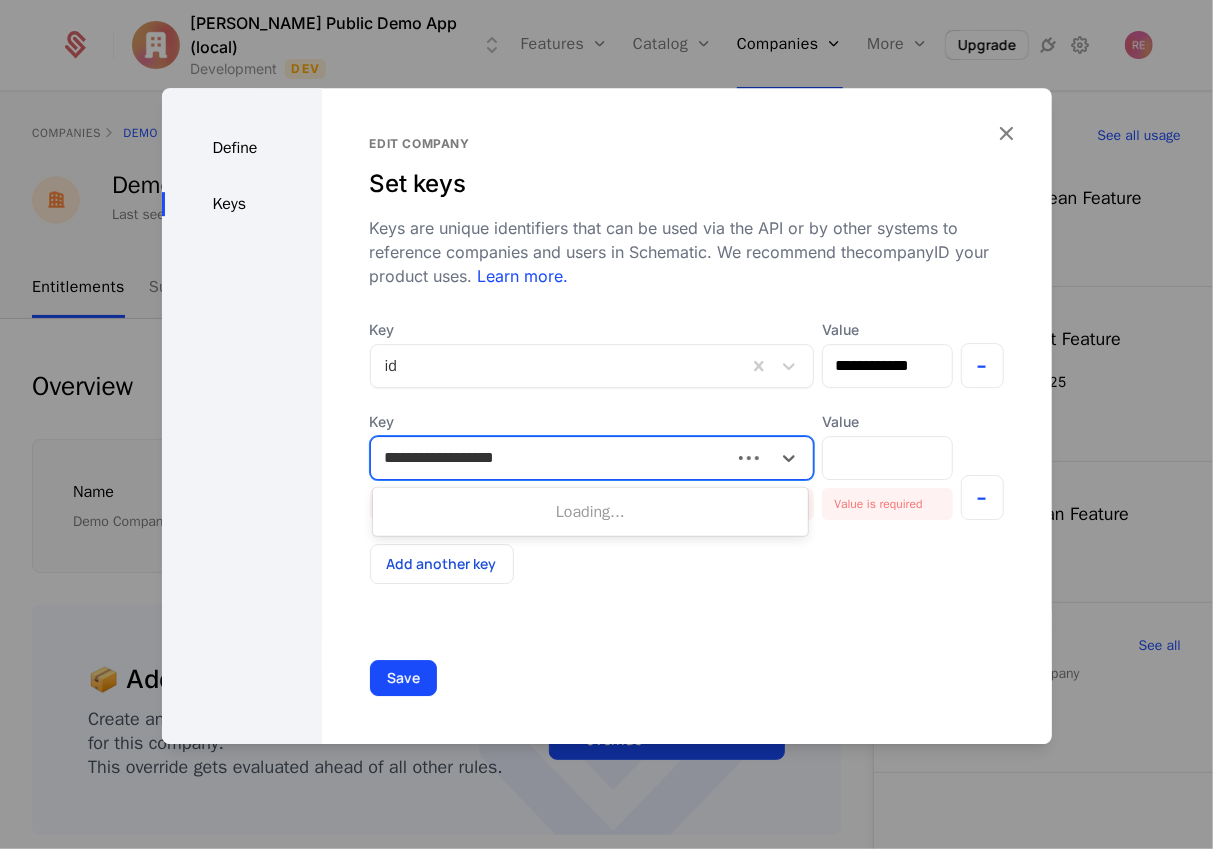 type on "**********" 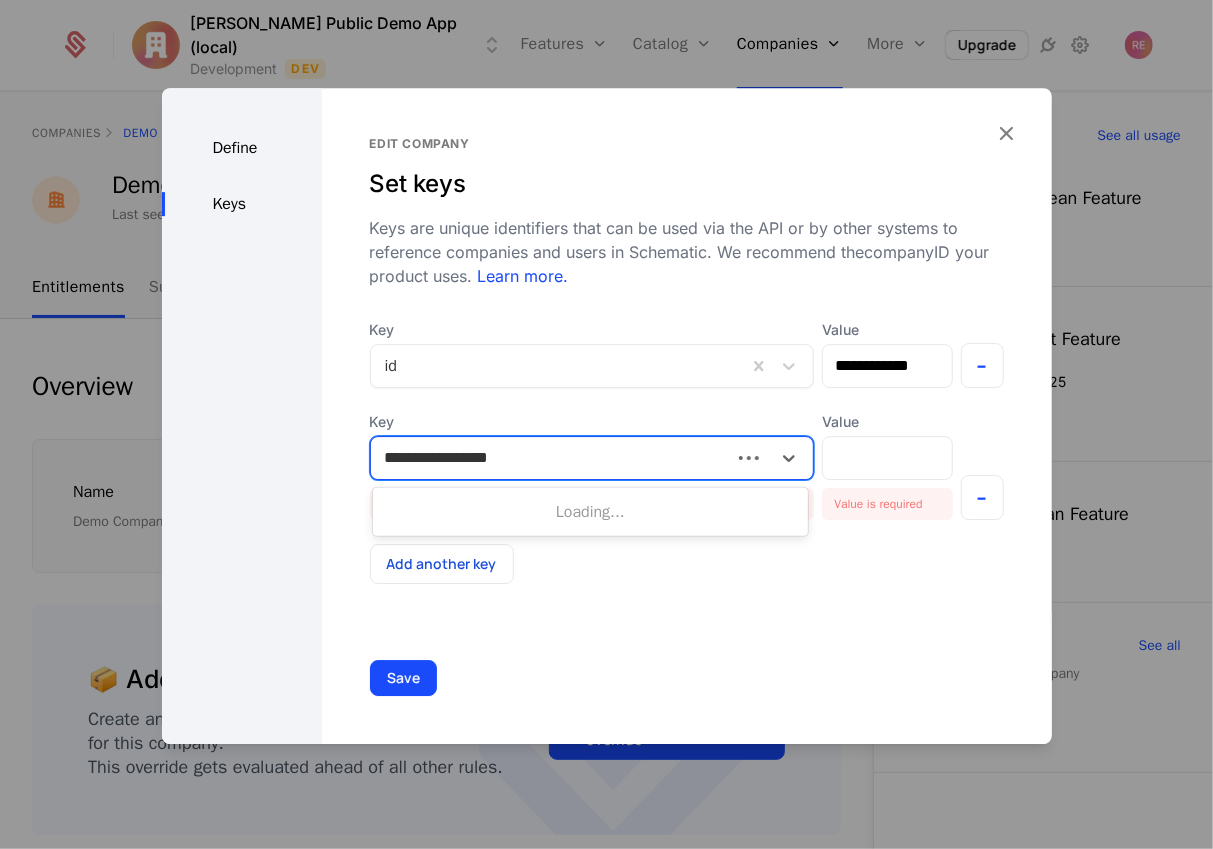 type on "**********" 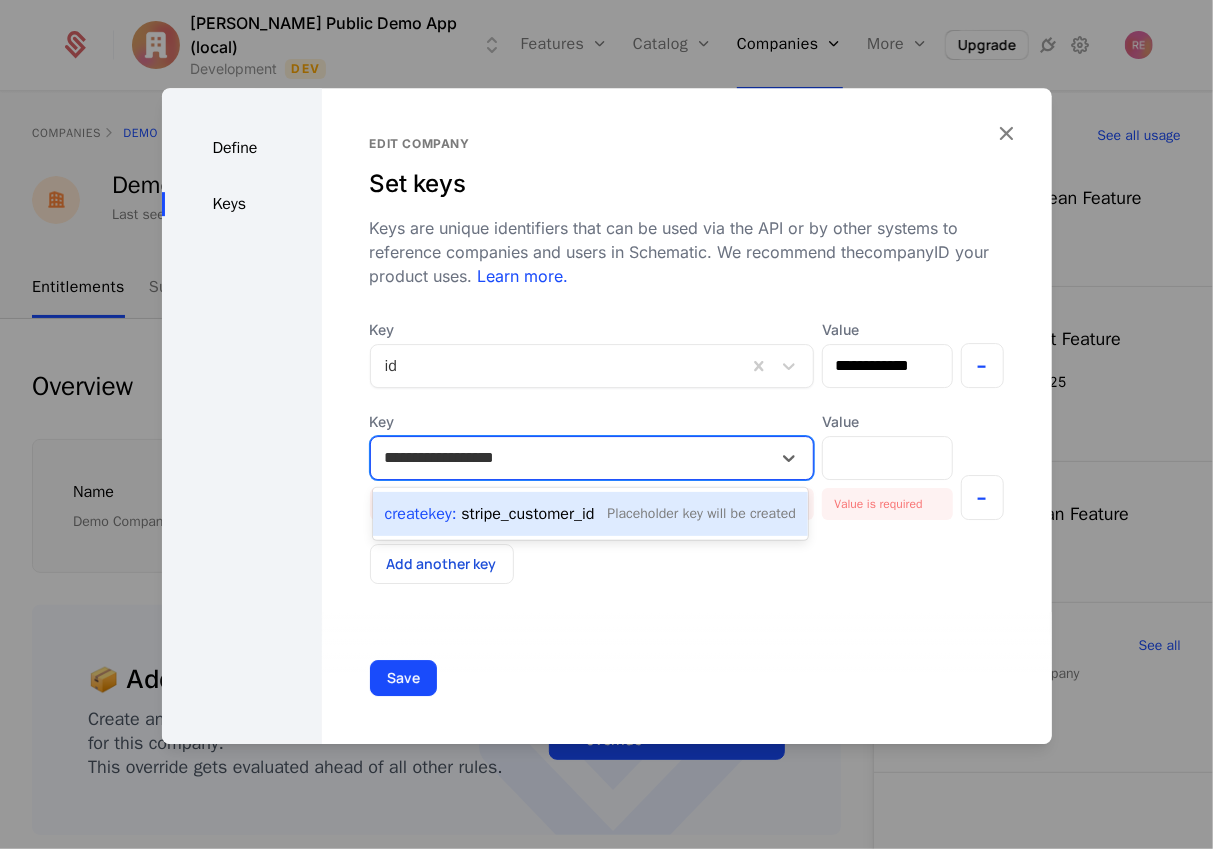 click on "Create  Key :   stripe_customer_id" at bounding box center [490, 514] 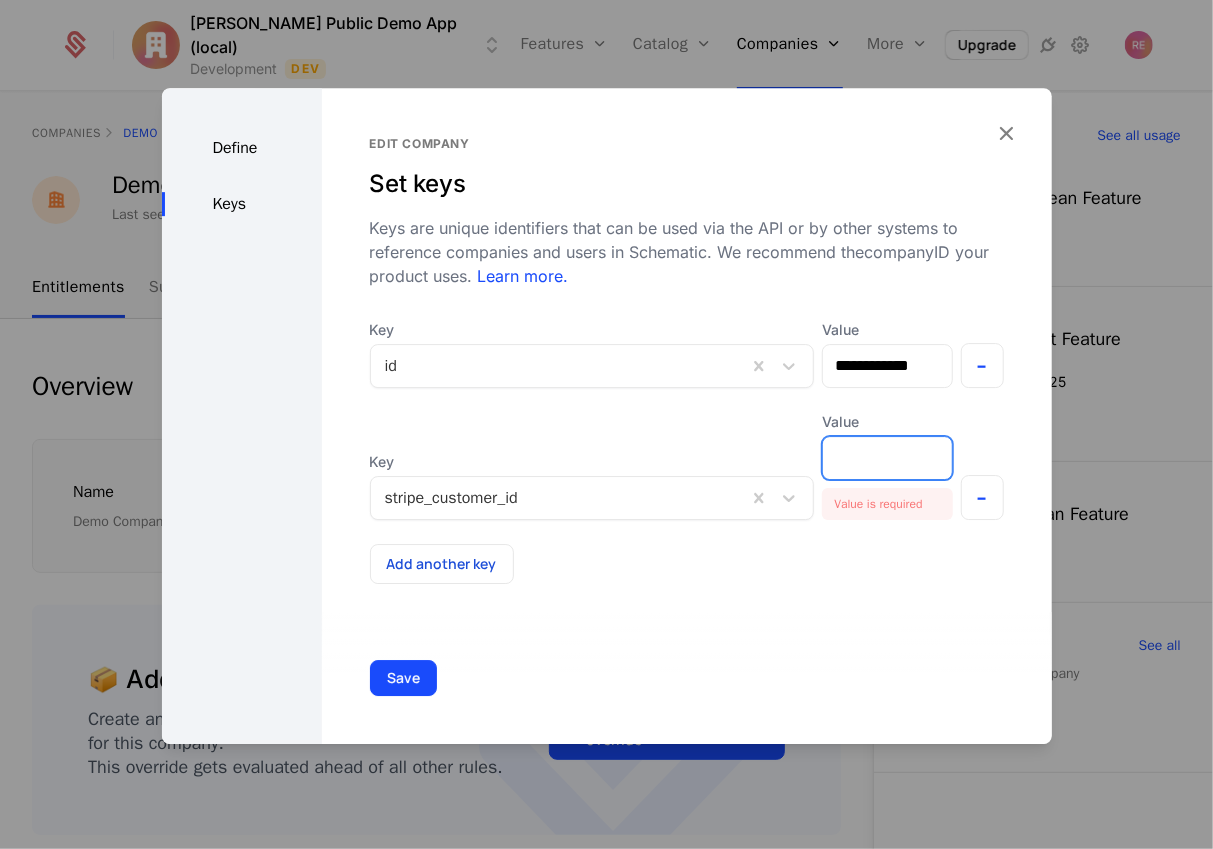 click on "Value" at bounding box center (887, 458) 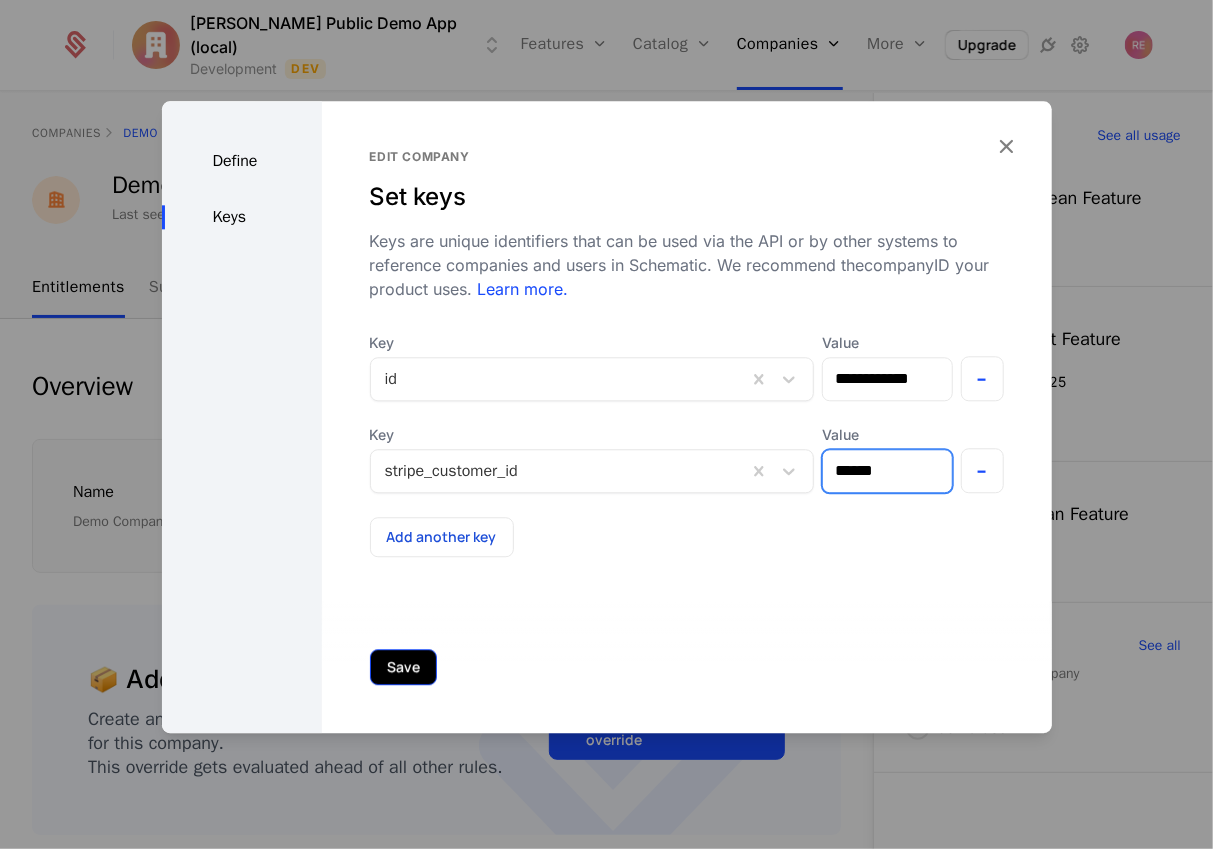 type on "******" 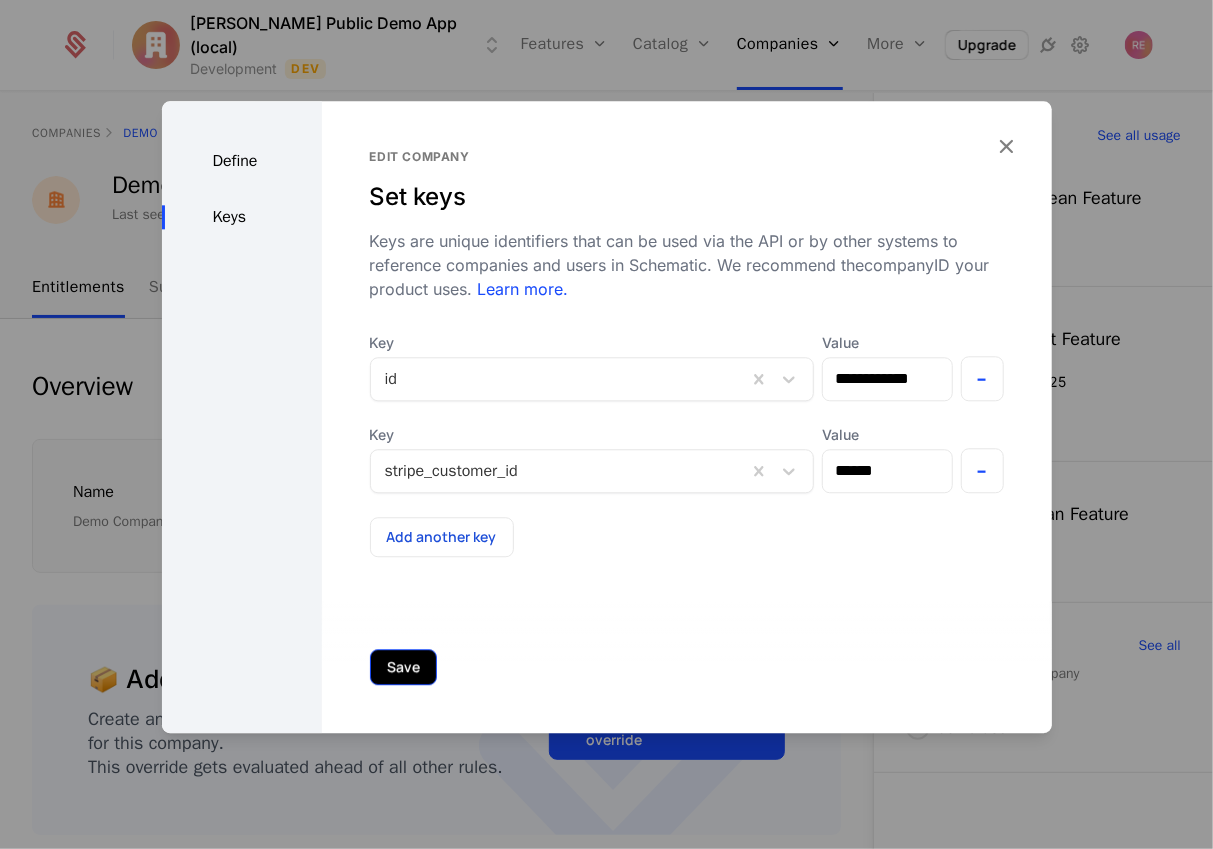 click on "Save" at bounding box center [403, 667] 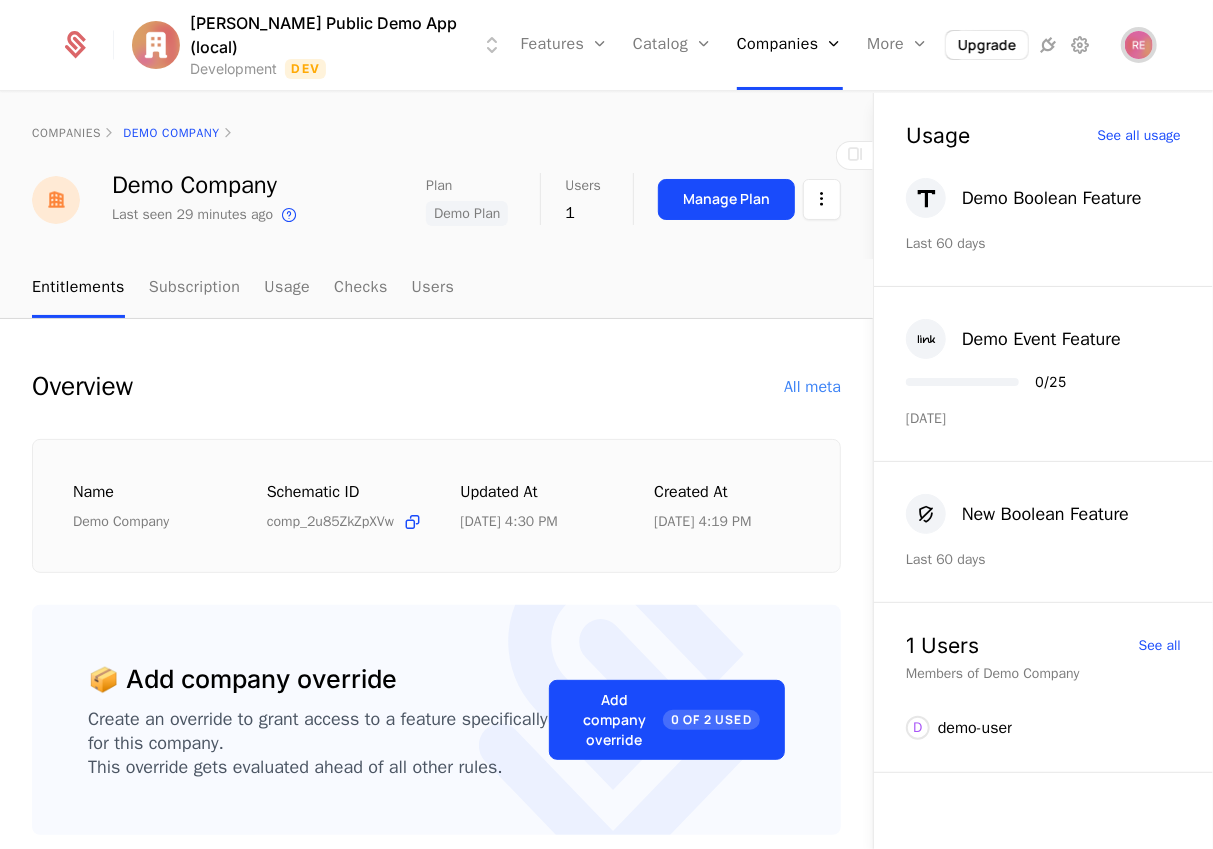 click at bounding box center (1139, 45) 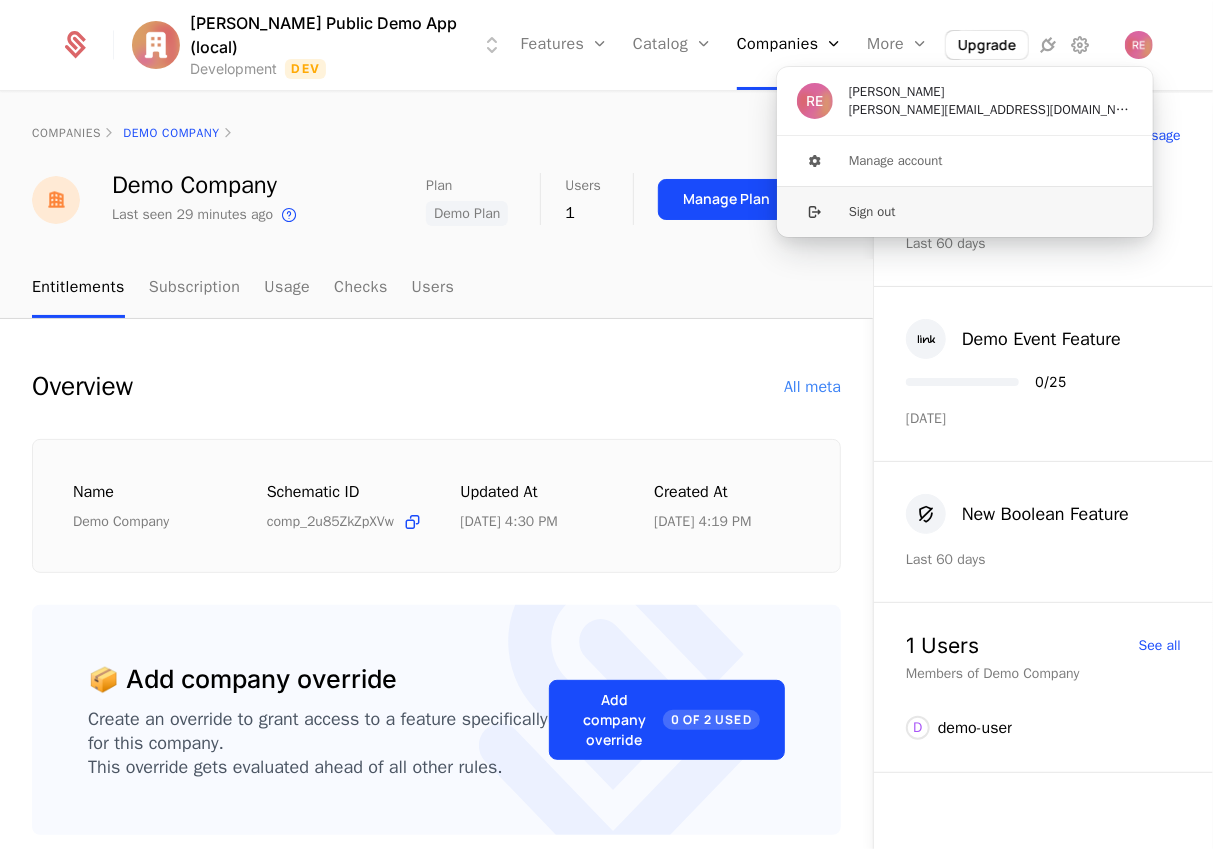 click on "Sign out" at bounding box center (965, 211) 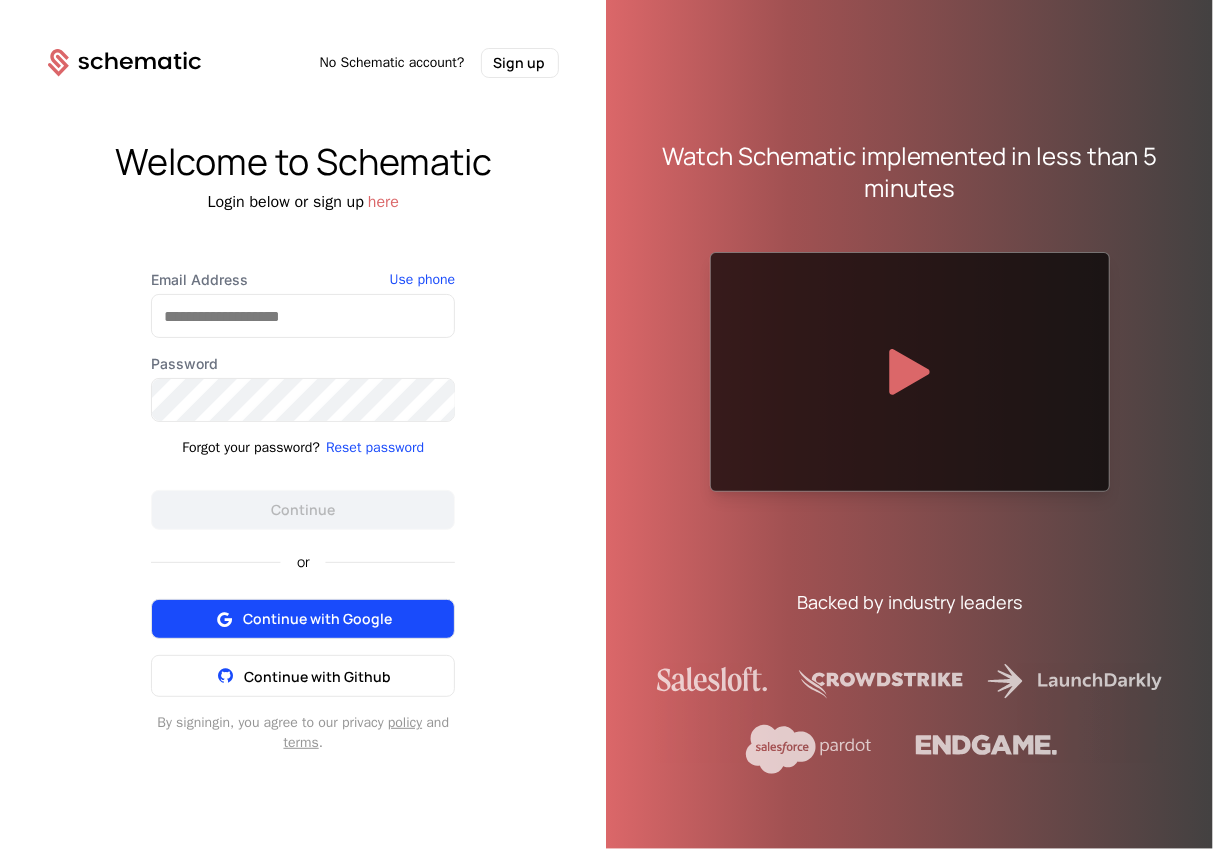 click on "Continue with Google" at bounding box center (303, 619) 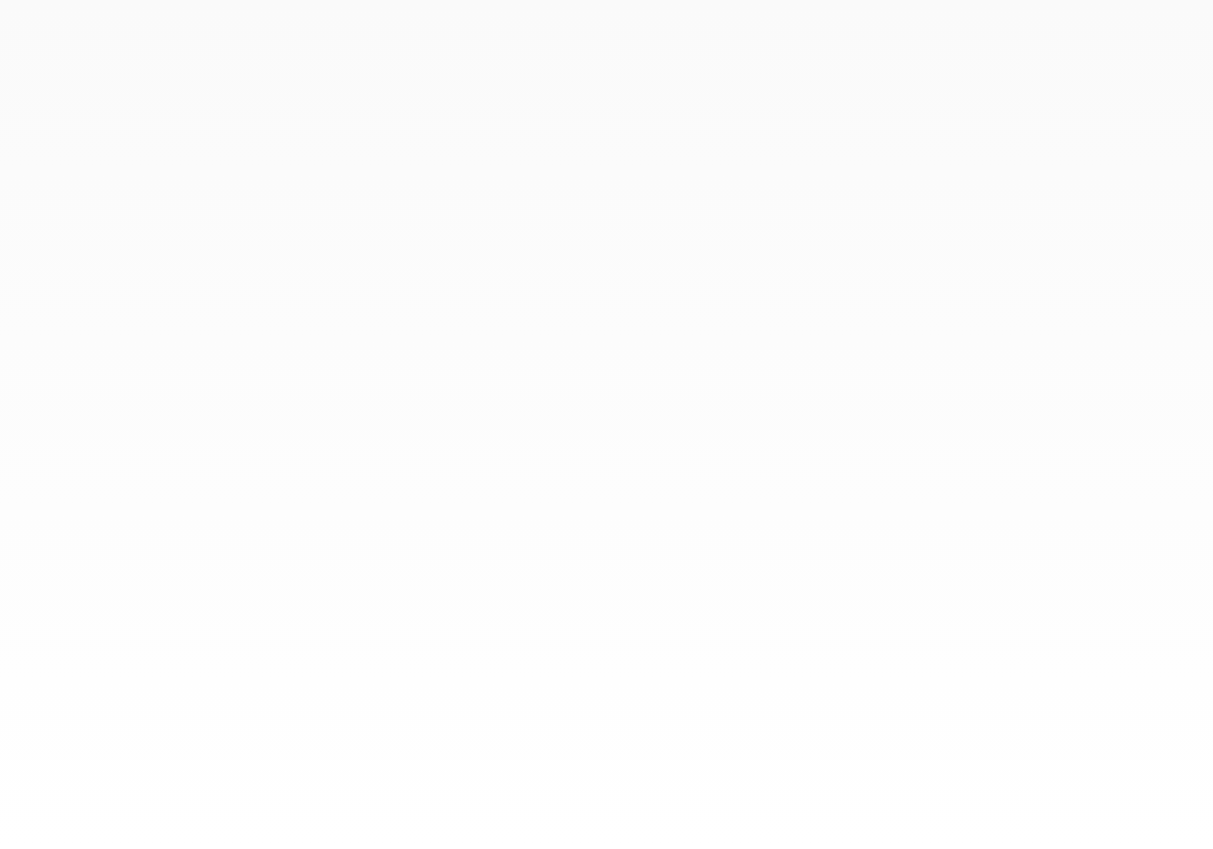 scroll, scrollTop: 0, scrollLeft: 0, axis: both 